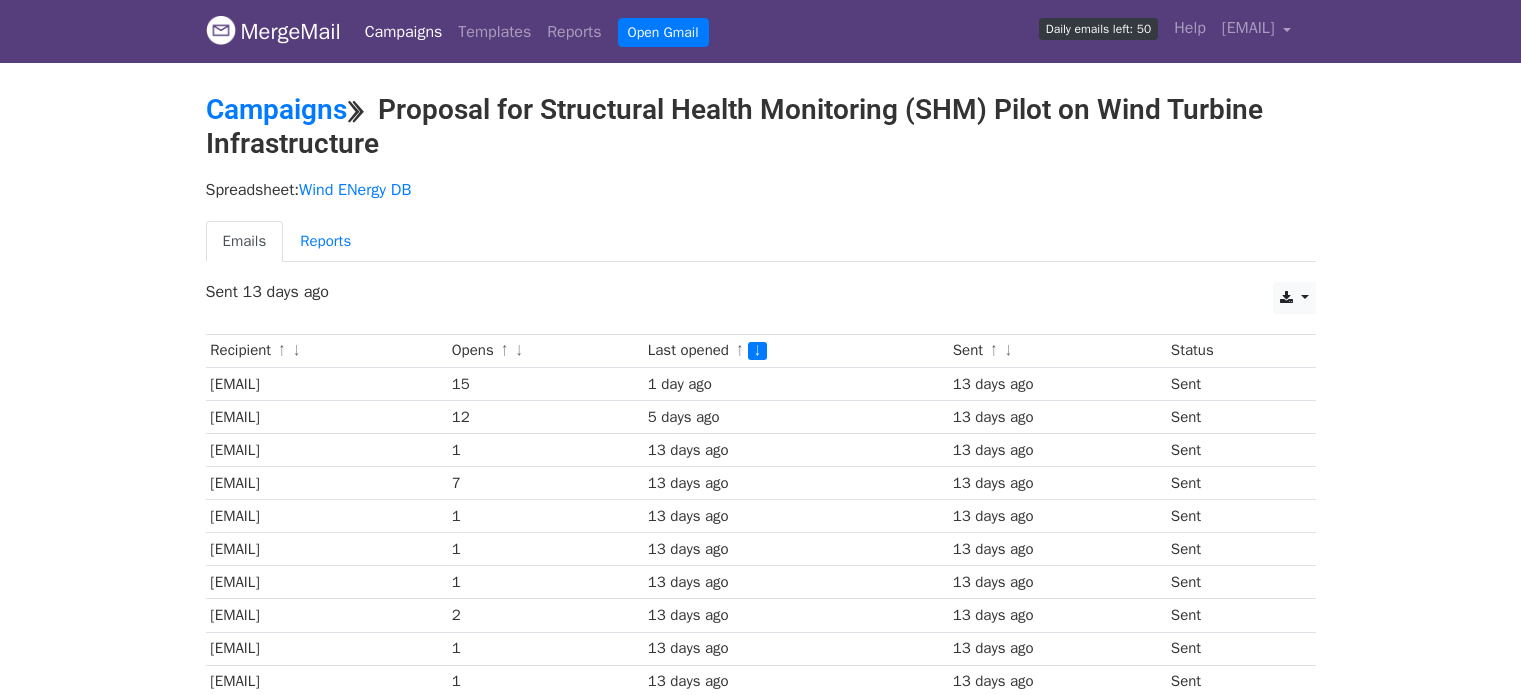 scroll, scrollTop: 100, scrollLeft: 0, axis: vertical 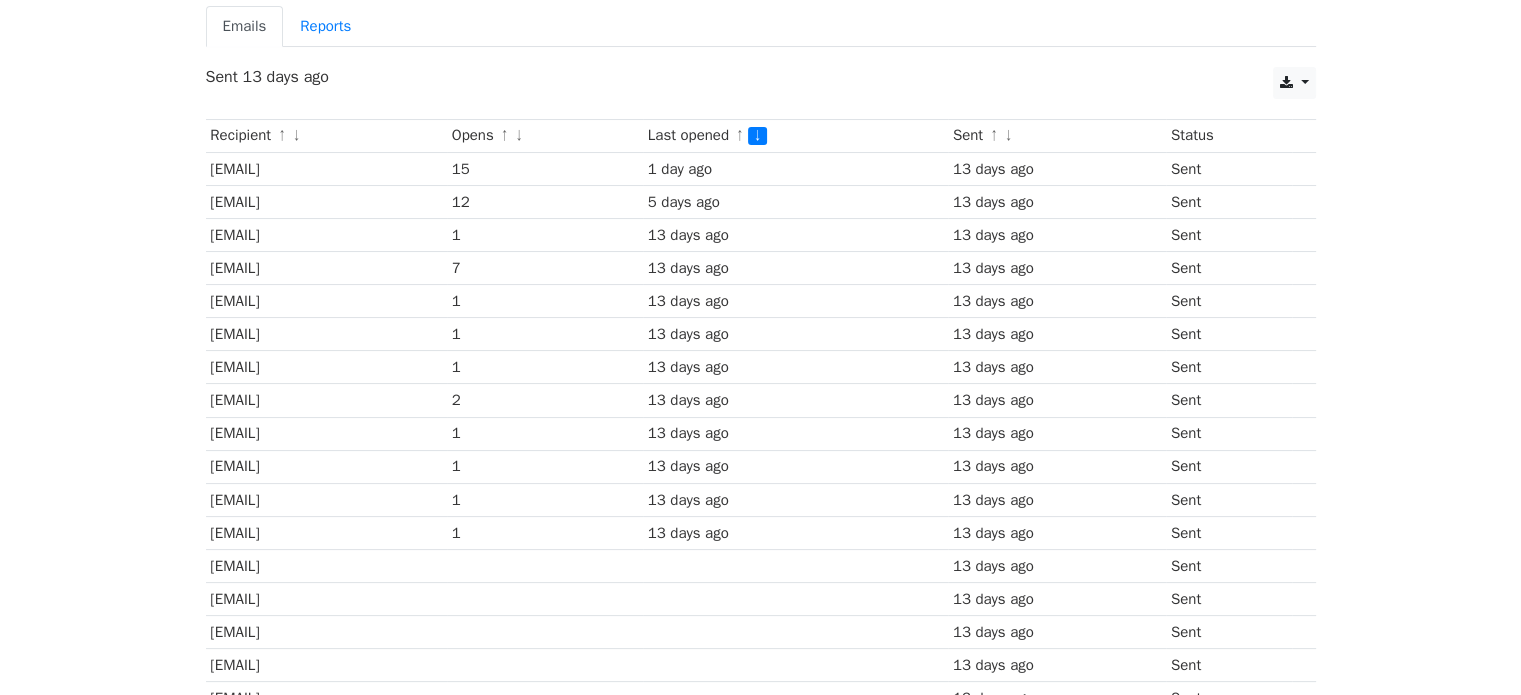 click on "connectwithneerajverma@senvion.in" at bounding box center (326, 268) 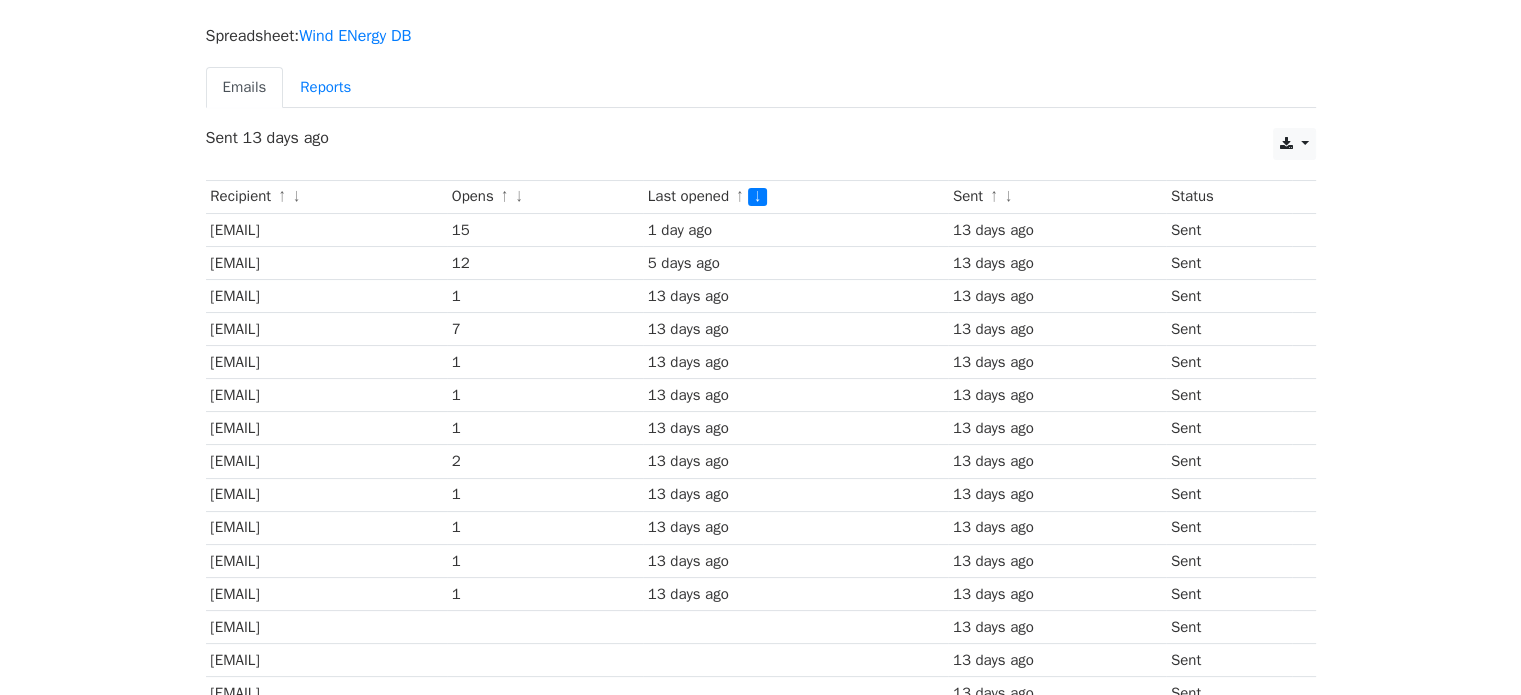 scroll, scrollTop: 0, scrollLeft: 0, axis: both 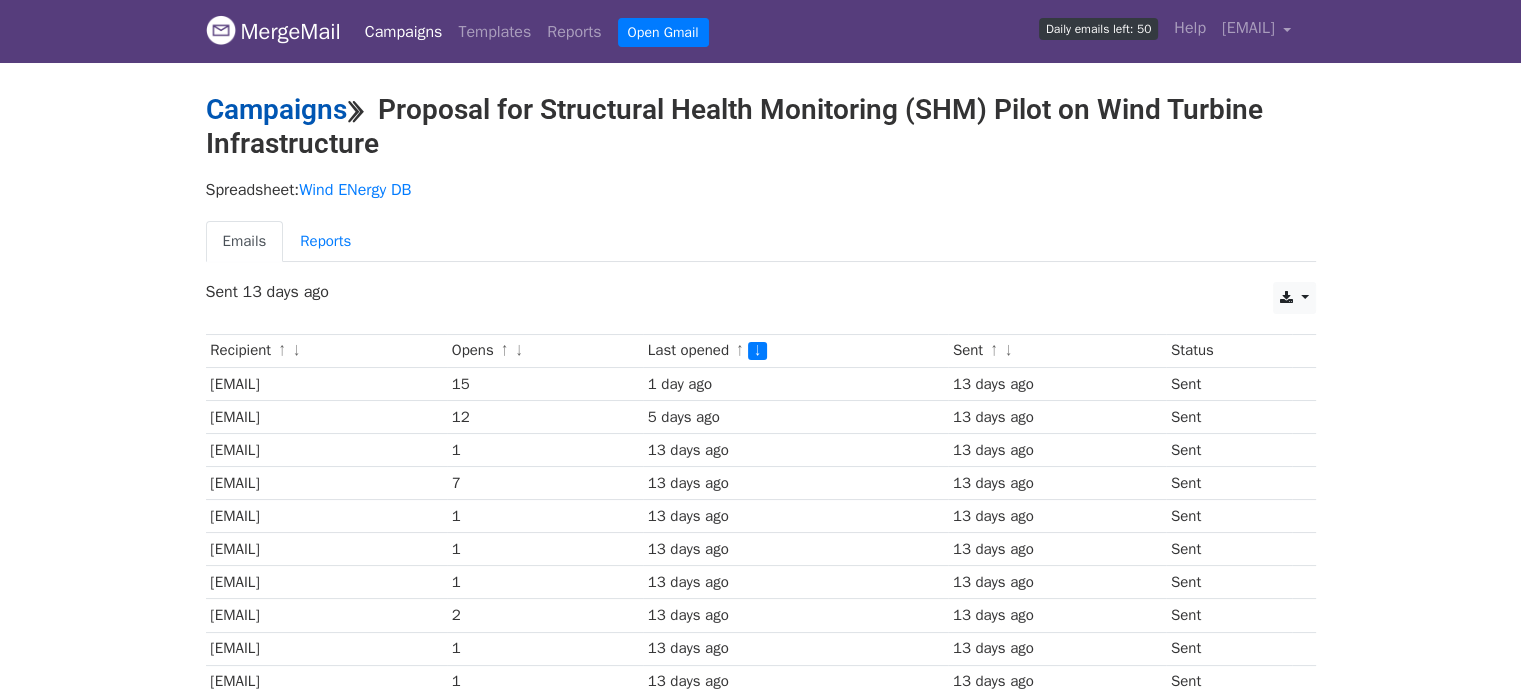 click on "Campaigns" at bounding box center (276, 109) 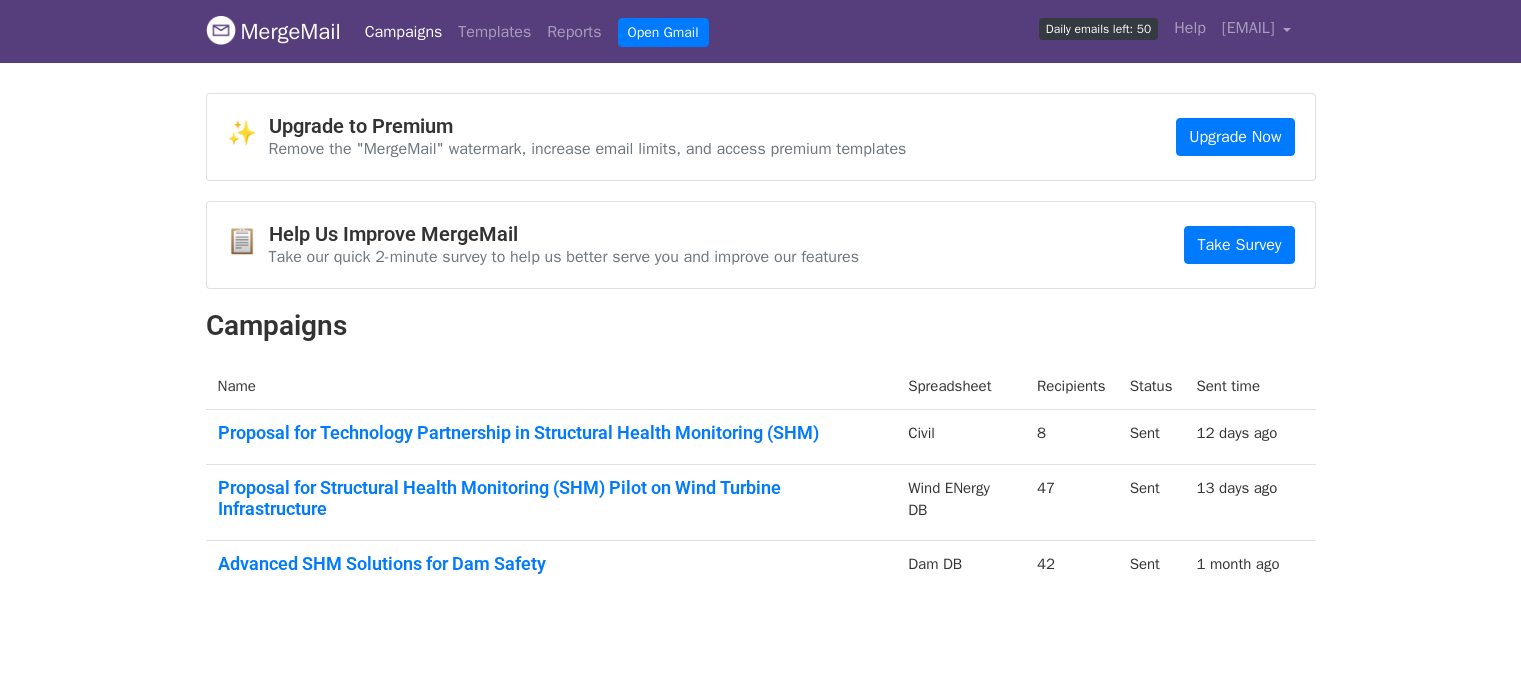 scroll, scrollTop: 0, scrollLeft: 0, axis: both 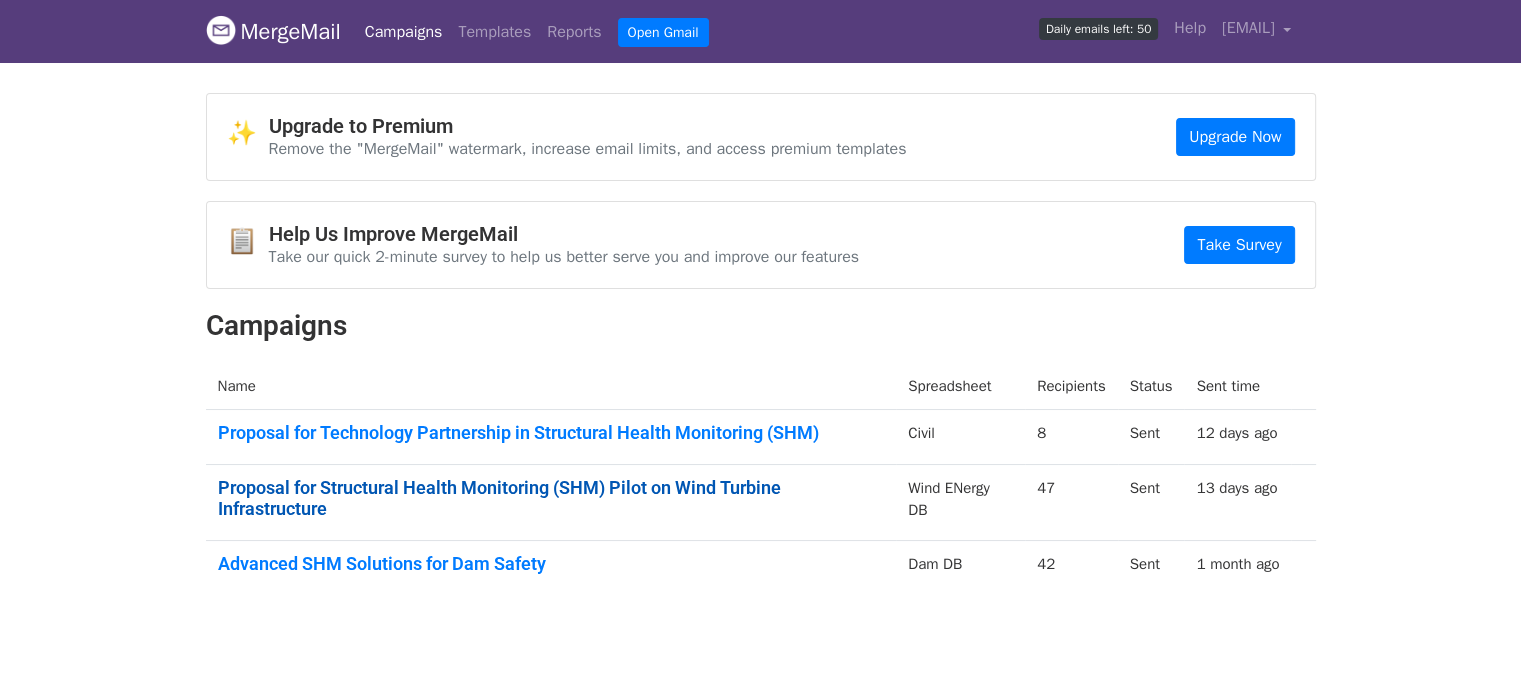click on "Proposal for Structural Health Monitoring (SHM) Pilot on Wind Turbine Infrastructure" at bounding box center [551, 498] 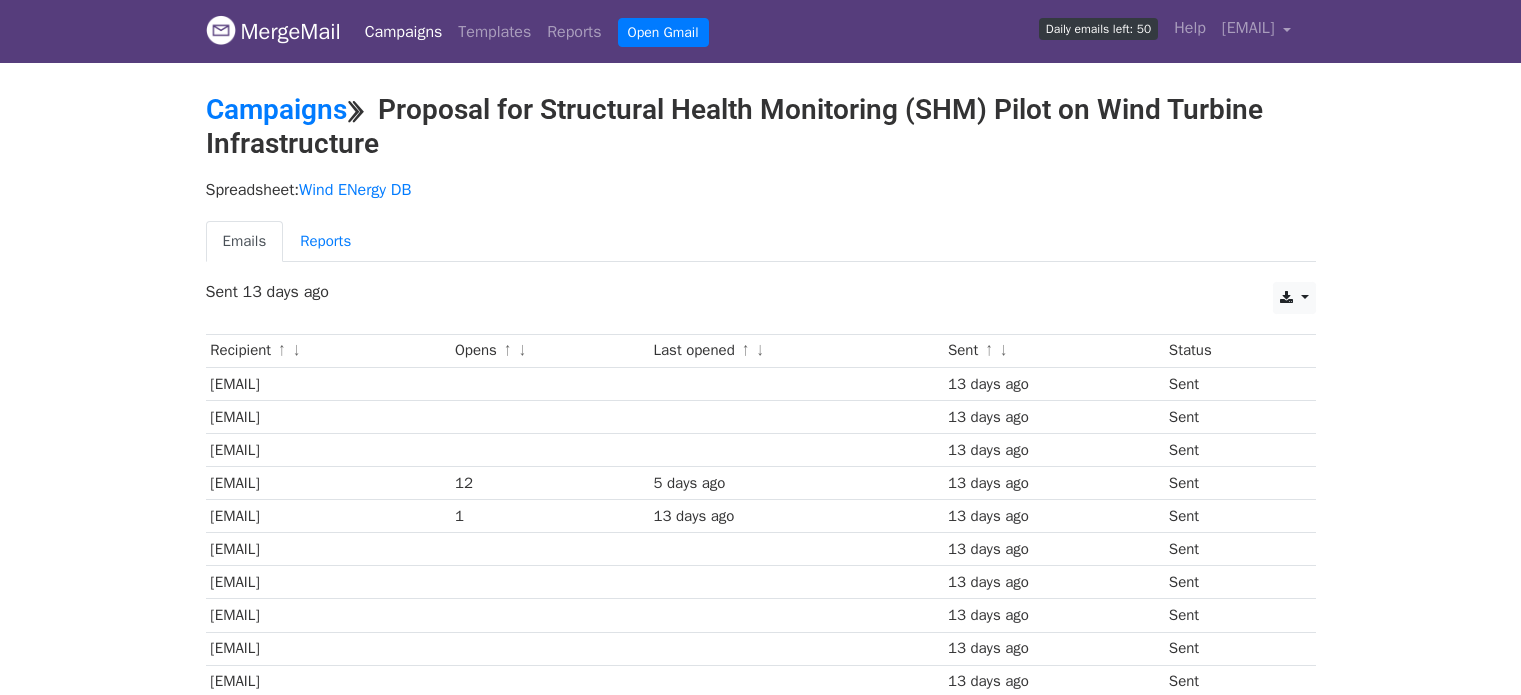 scroll, scrollTop: 0, scrollLeft: 0, axis: both 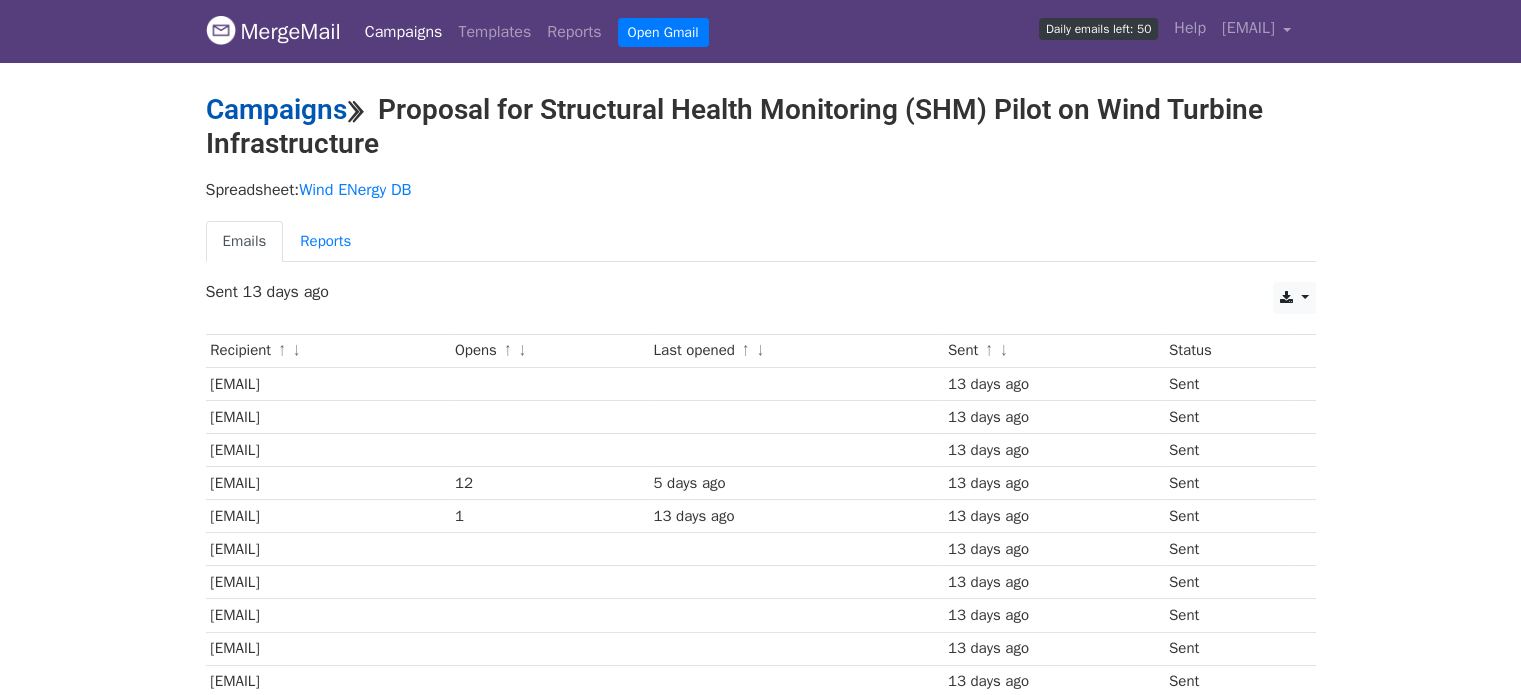 click on "Campaigns" at bounding box center (276, 109) 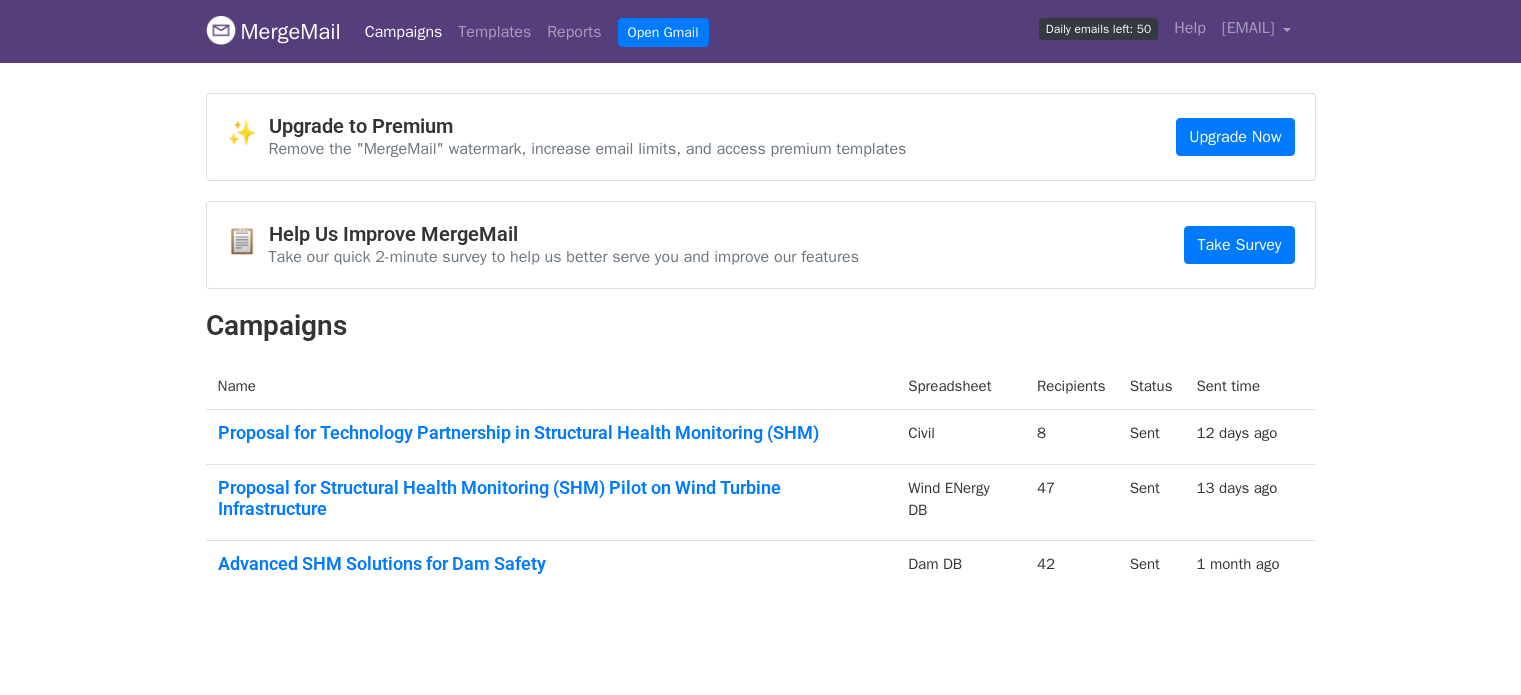 scroll, scrollTop: 0, scrollLeft: 0, axis: both 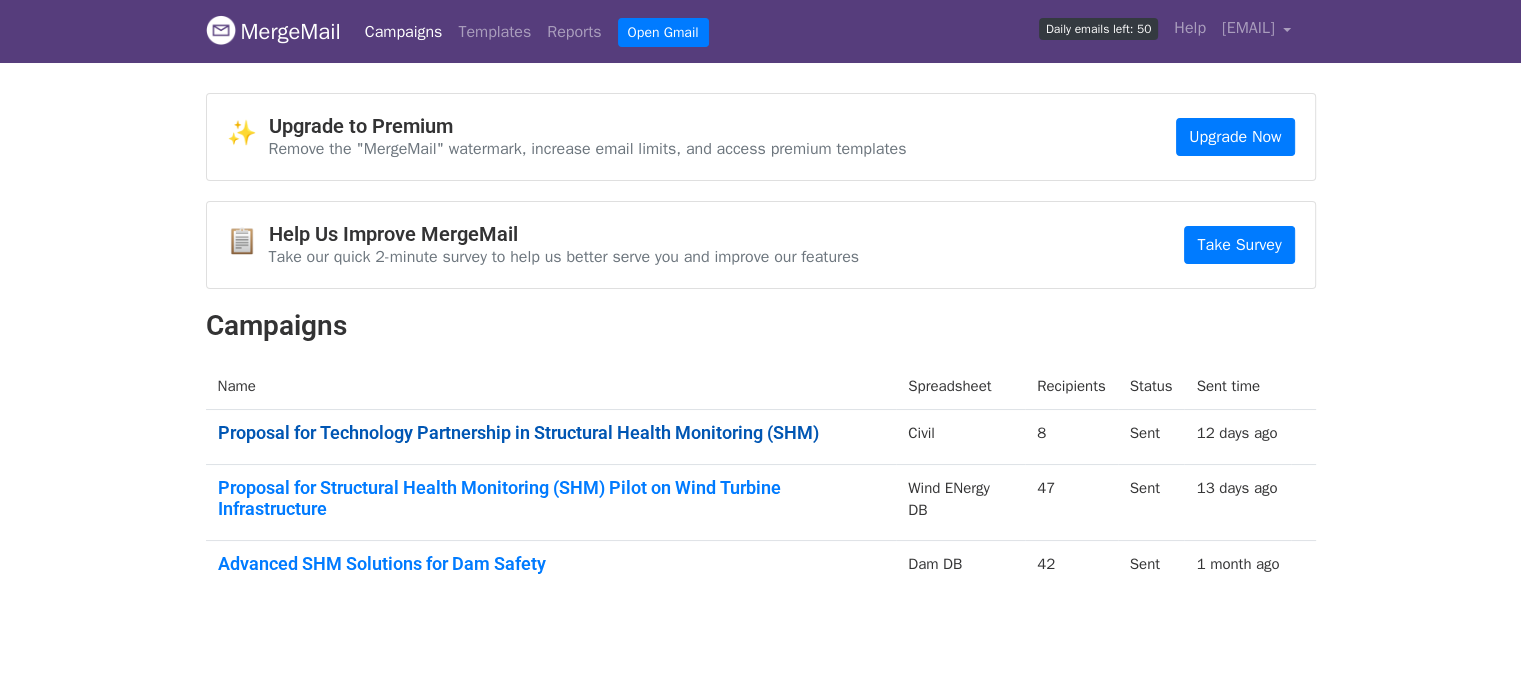 click on "Proposal for Technology Partnership in Structural Health Monitoring (SHM)" at bounding box center (551, 433) 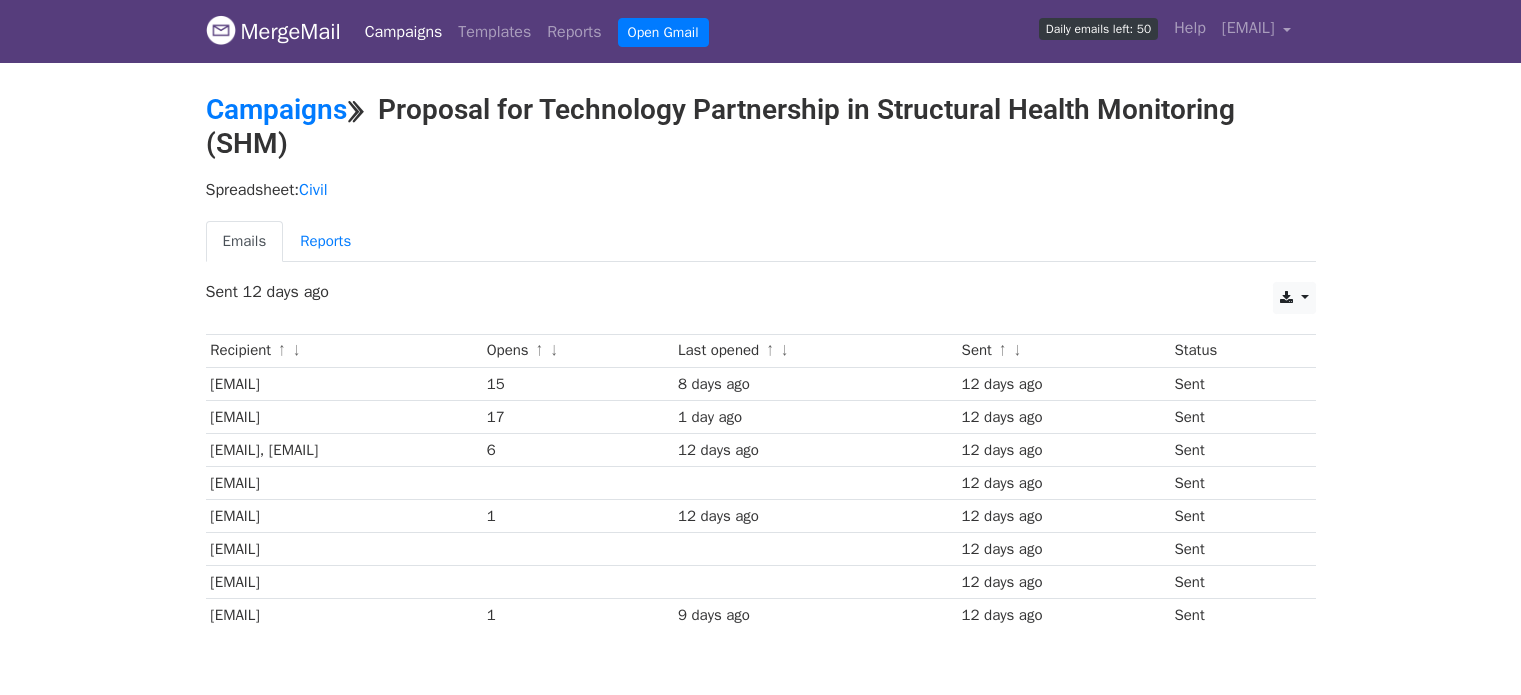 scroll, scrollTop: 0, scrollLeft: 0, axis: both 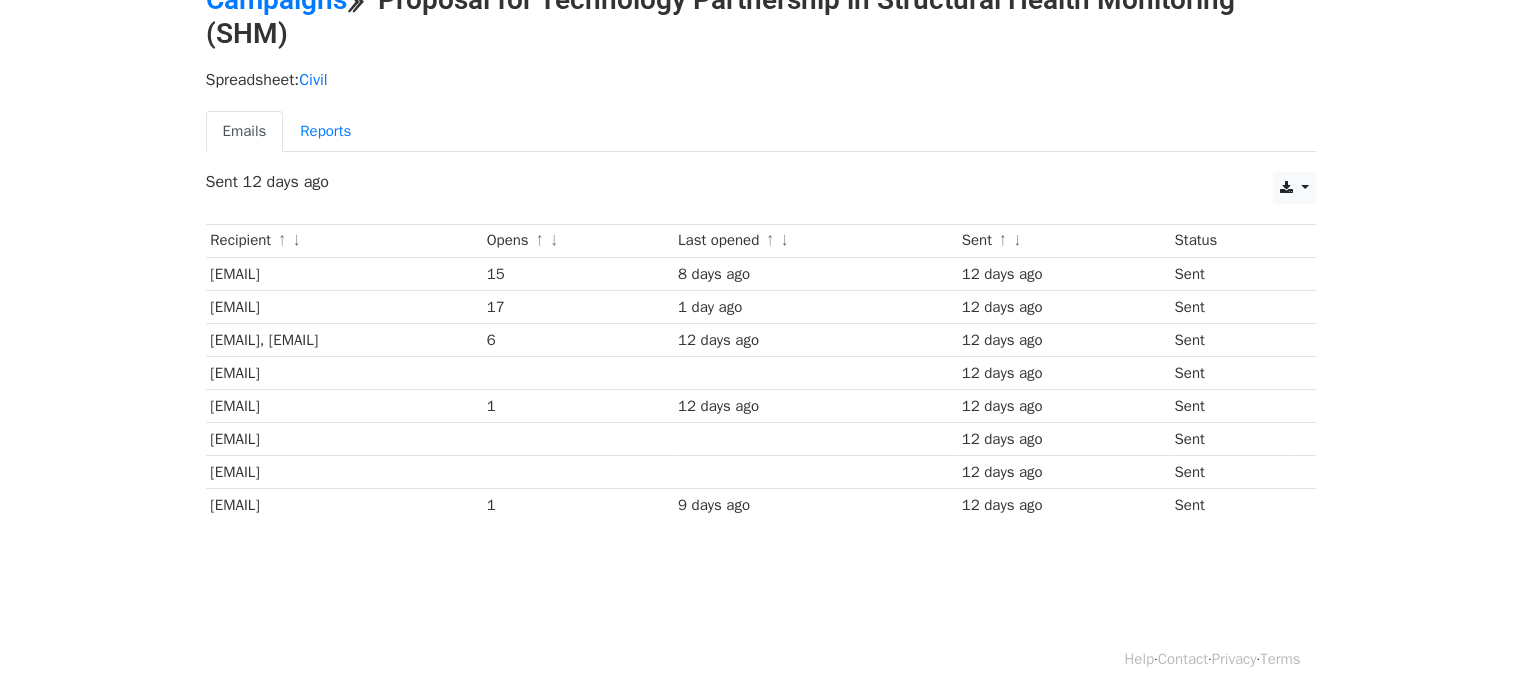 drag, startPoint x: 516, startPoint y: 336, endPoint x: 212, endPoint y: 337, distance: 304.00165 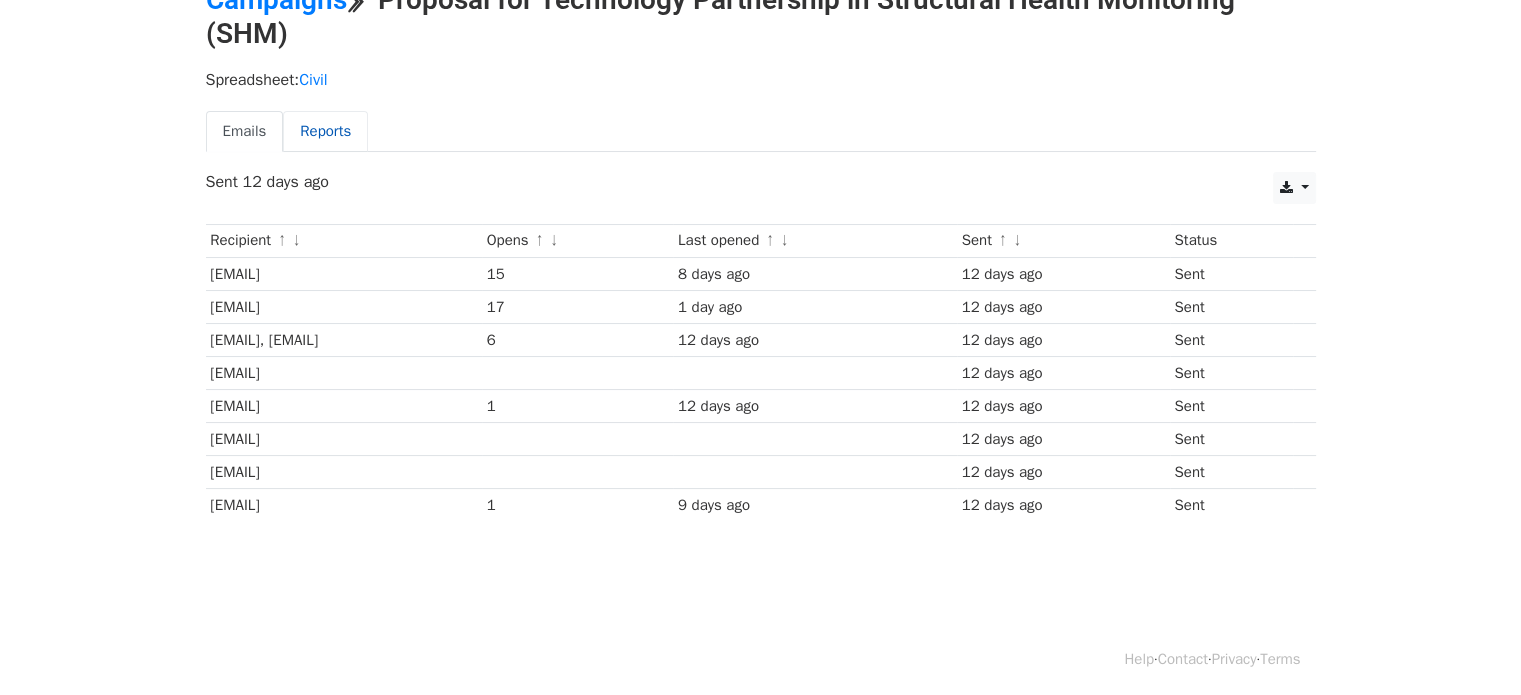 scroll, scrollTop: 0, scrollLeft: 0, axis: both 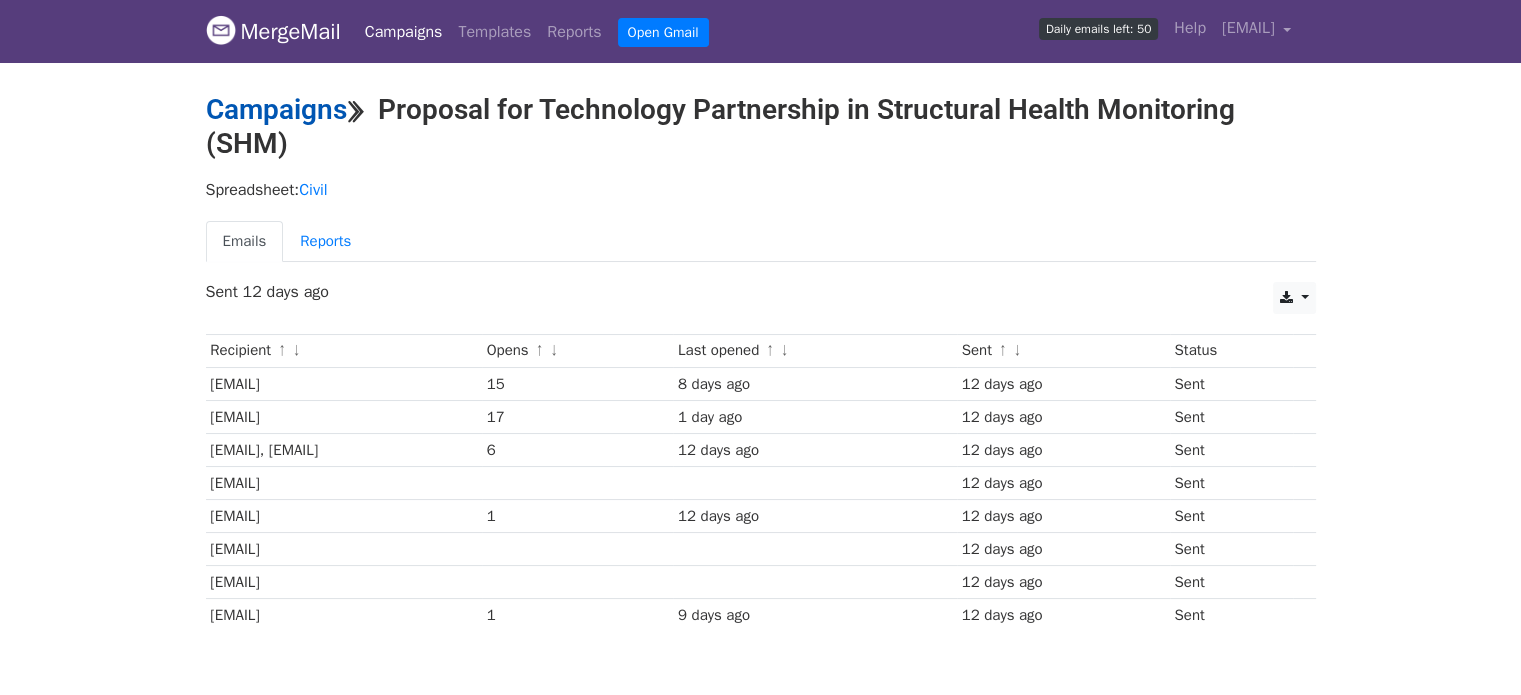 click on "Campaigns" at bounding box center [276, 109] 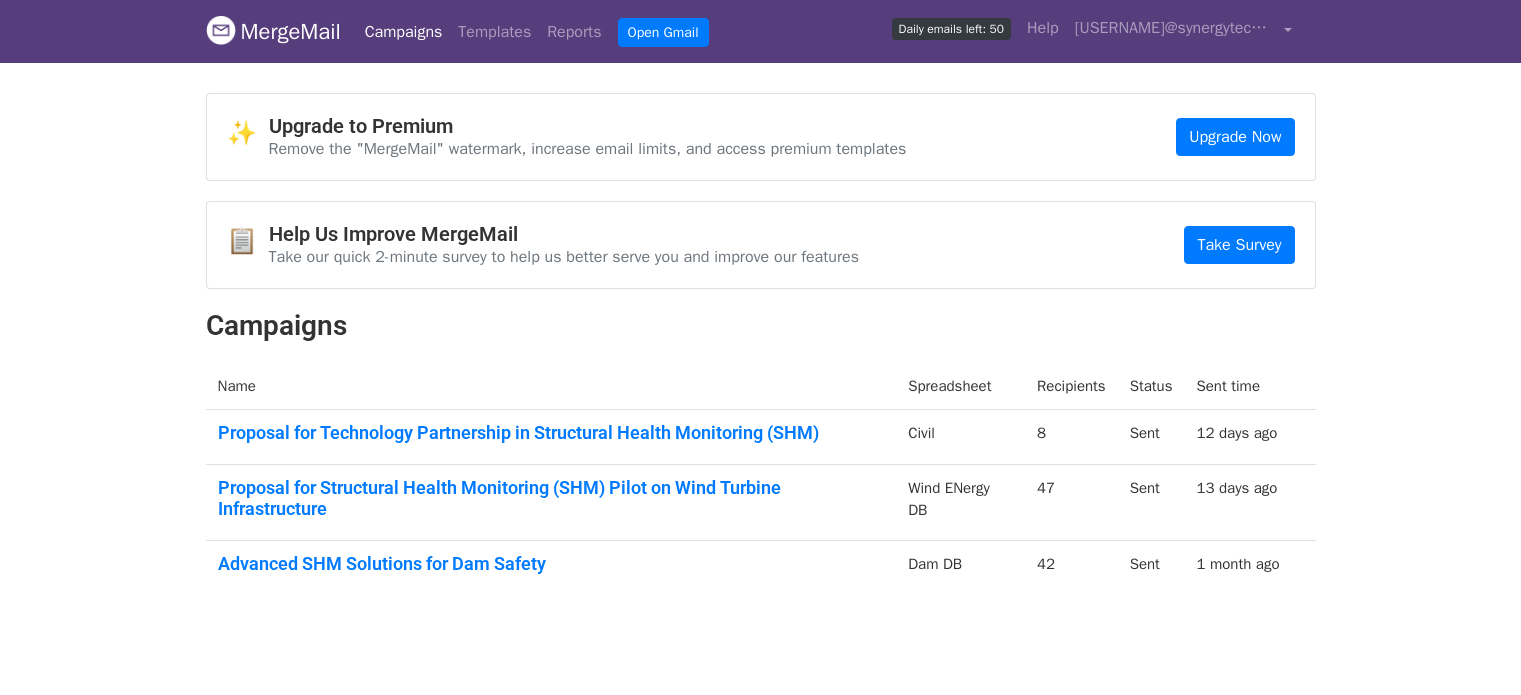 scroll, scrollTop: 0, scrollLeft: 0, axis: both 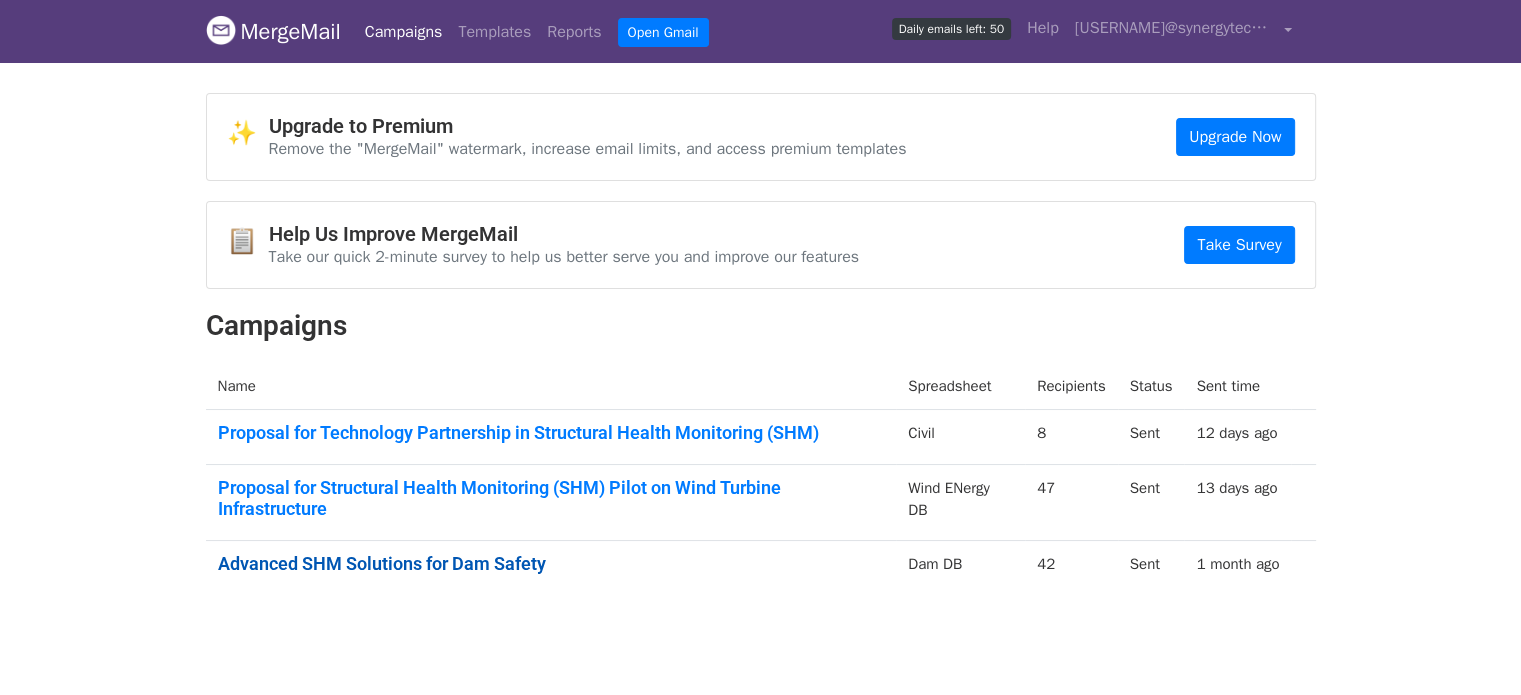 click on "Advanced SHM Solutions for Dam Safety" at bounding box center [551, 564] 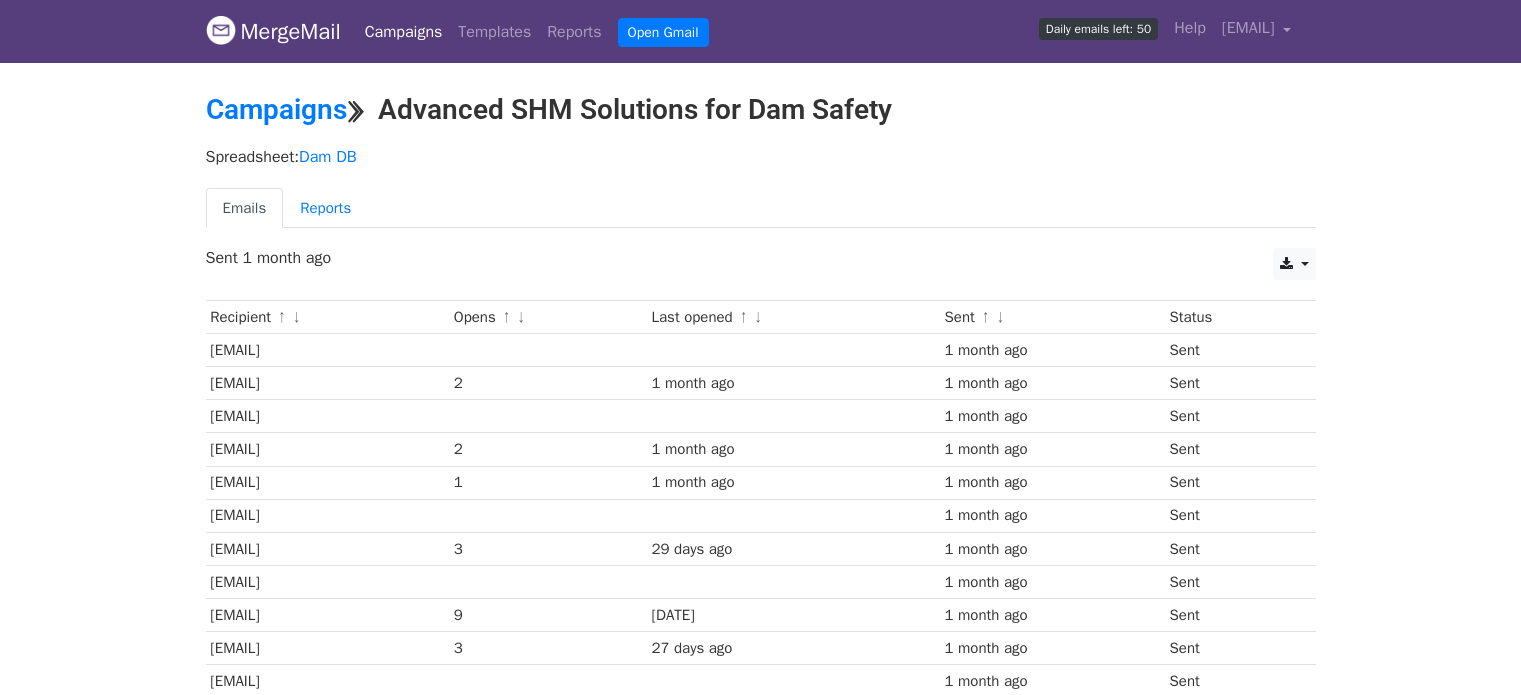 scroll, scrollTop: 0, scrollLeft: 0, axis: both 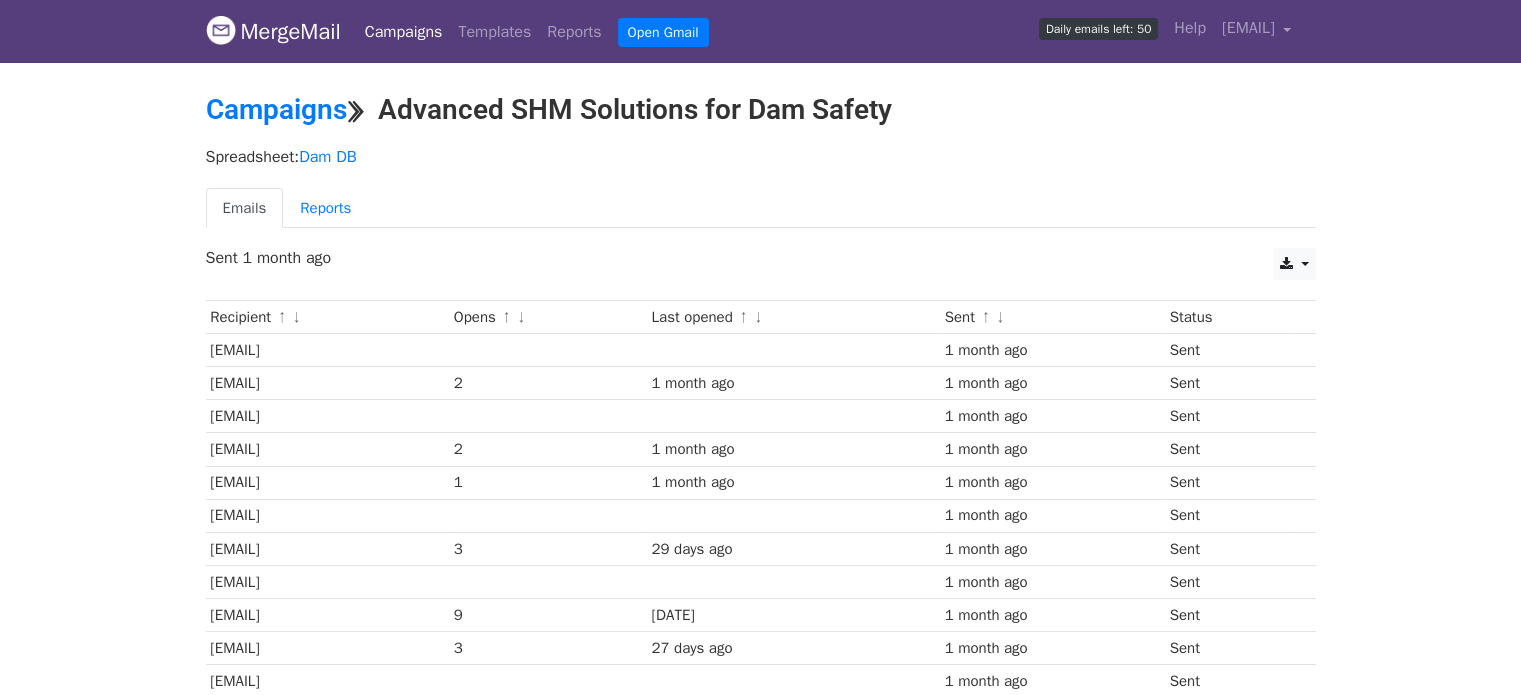 click on "Opens
↑
↓" at bounding box center (548, 317) 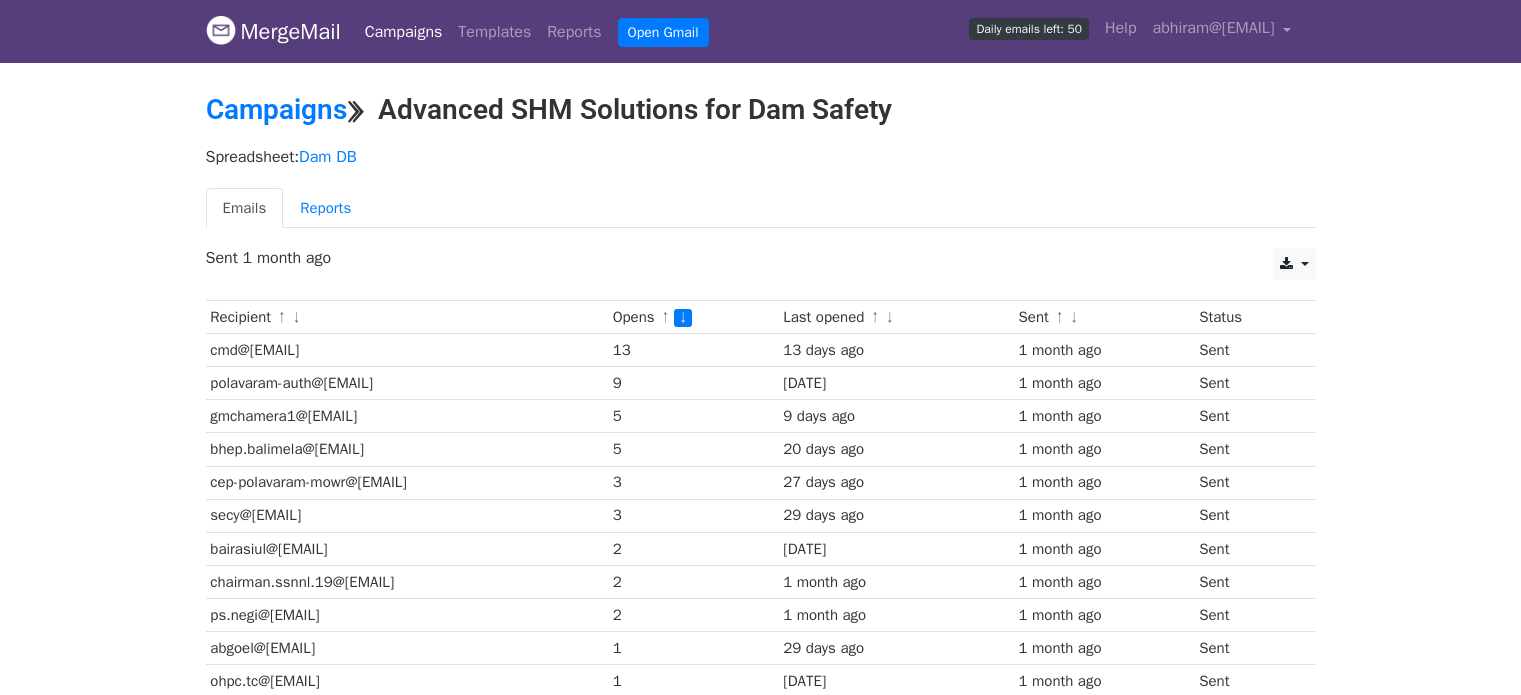 scroll, scrollTop: 0, scrollLeft: 0, axis: both 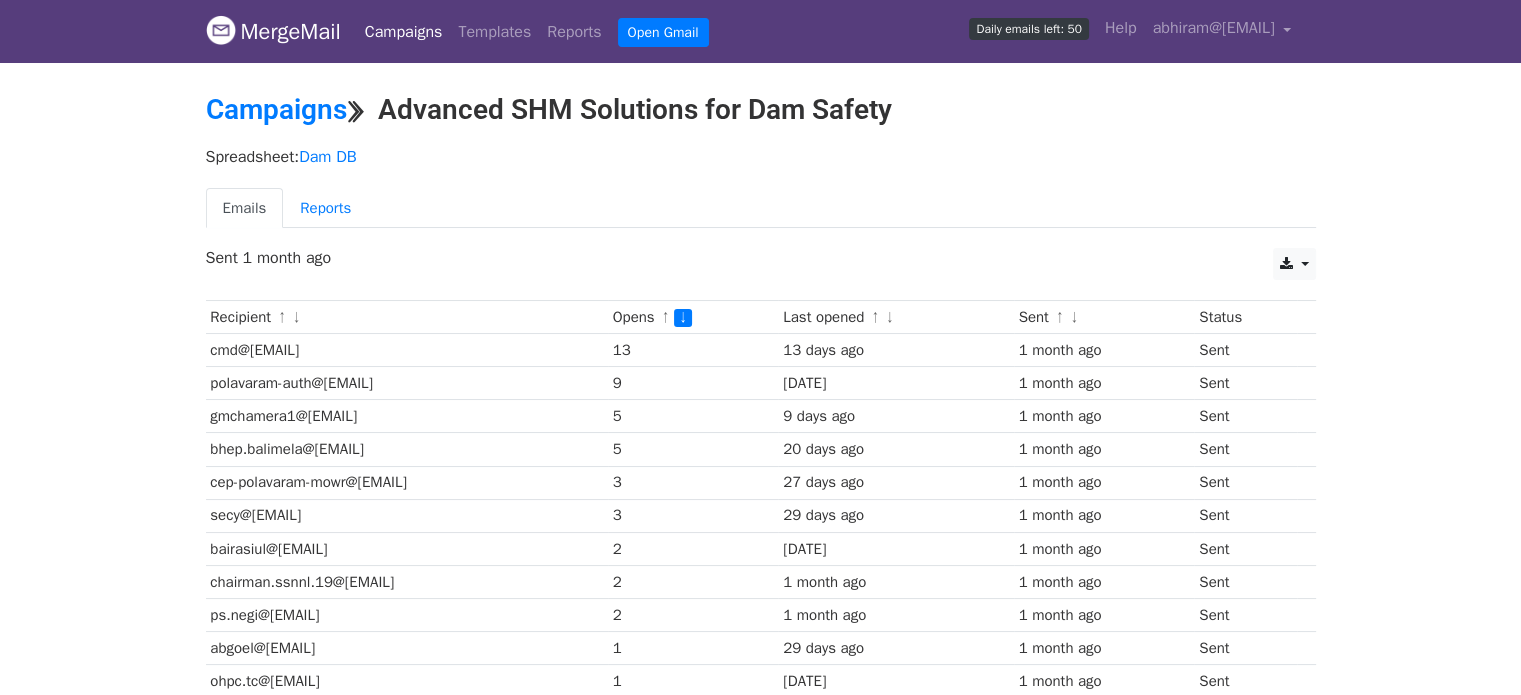 click on "13" at bounding box center [693, 350] 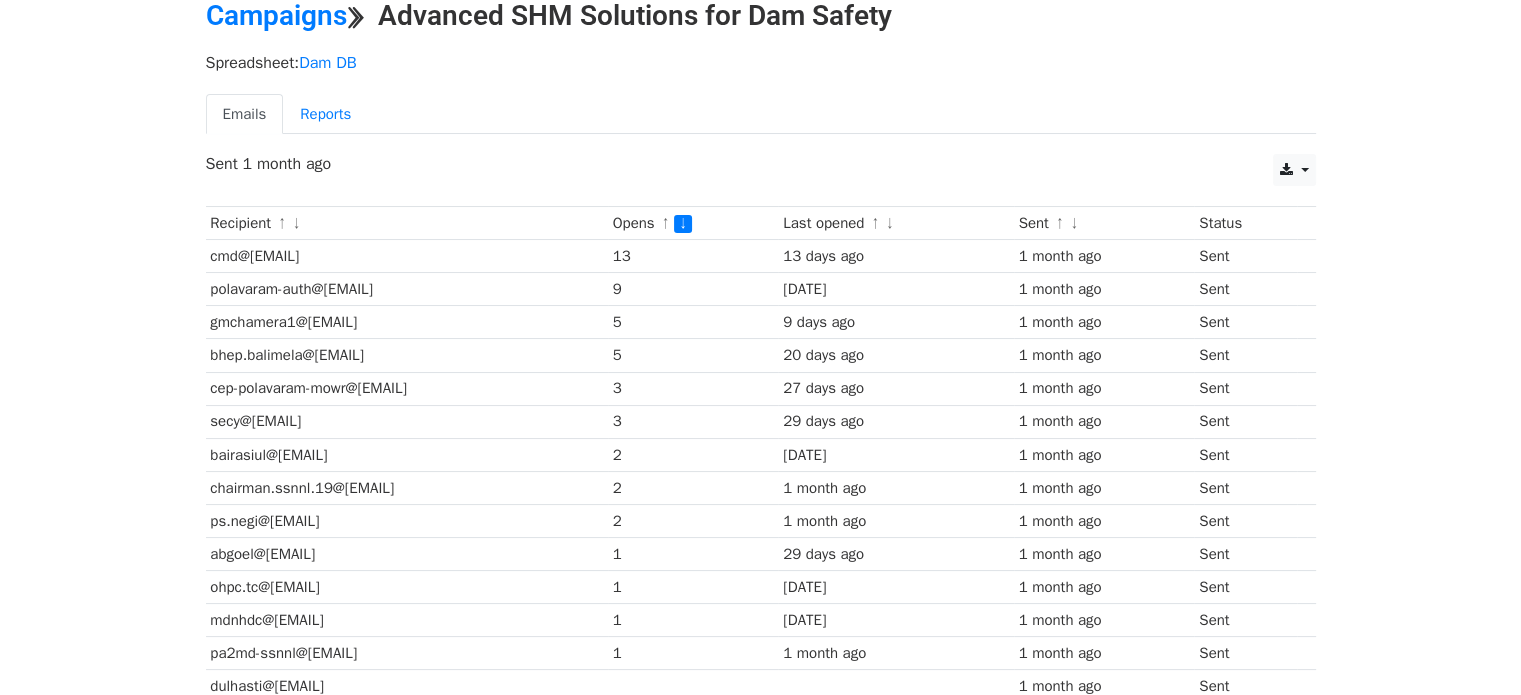 scroll, scrollTop: 92, scrollLeft: 0, axis: vertical 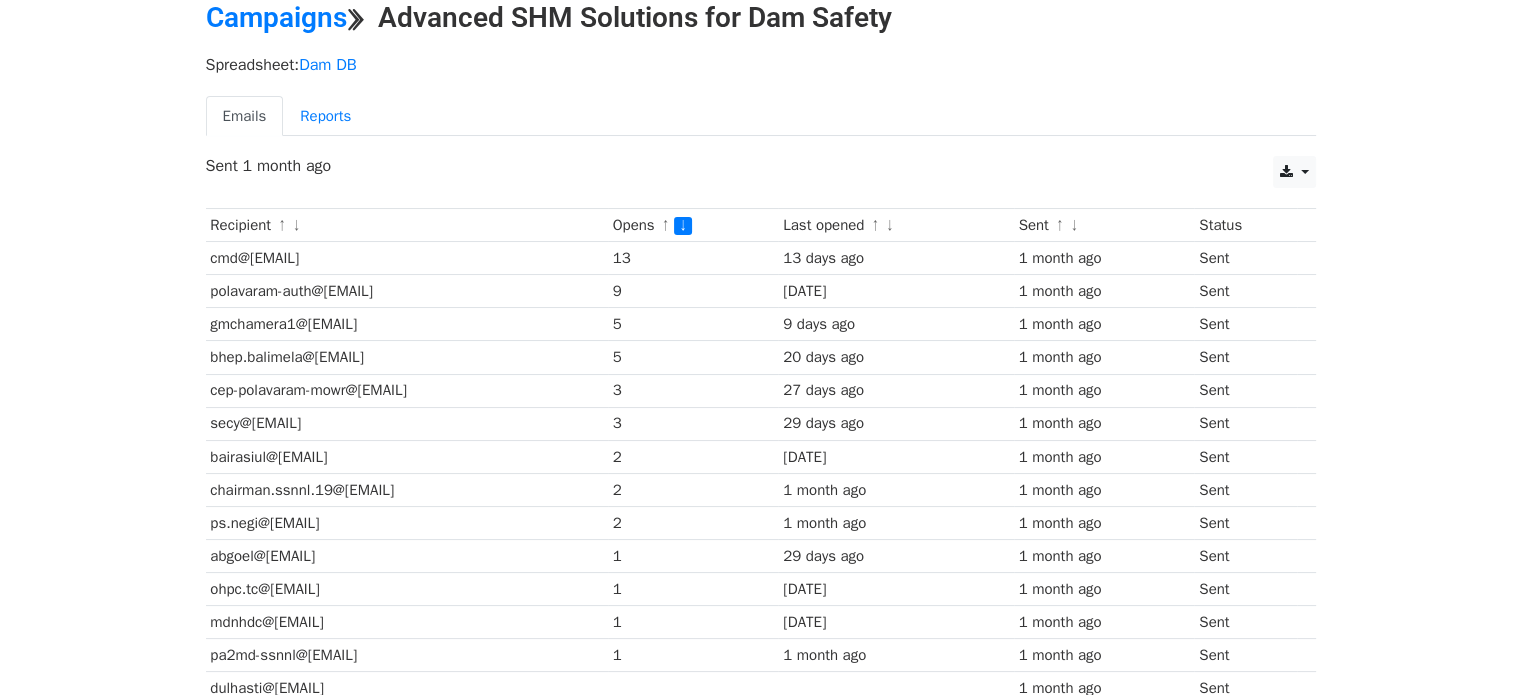 click on "cmd@thdc.co.in" at bounding box center (407, 258) 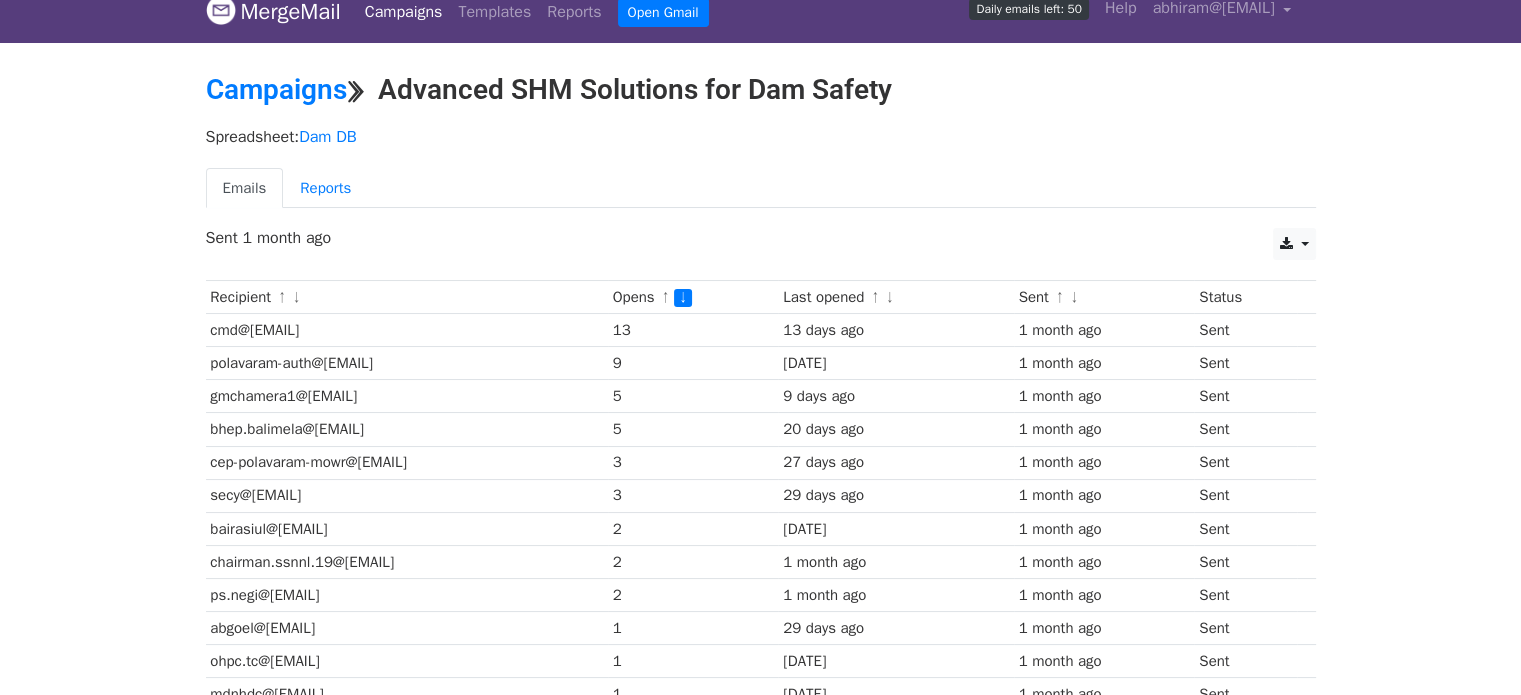 scroll, scrollTop: 20, scrollLeft: 0, axis: vertical 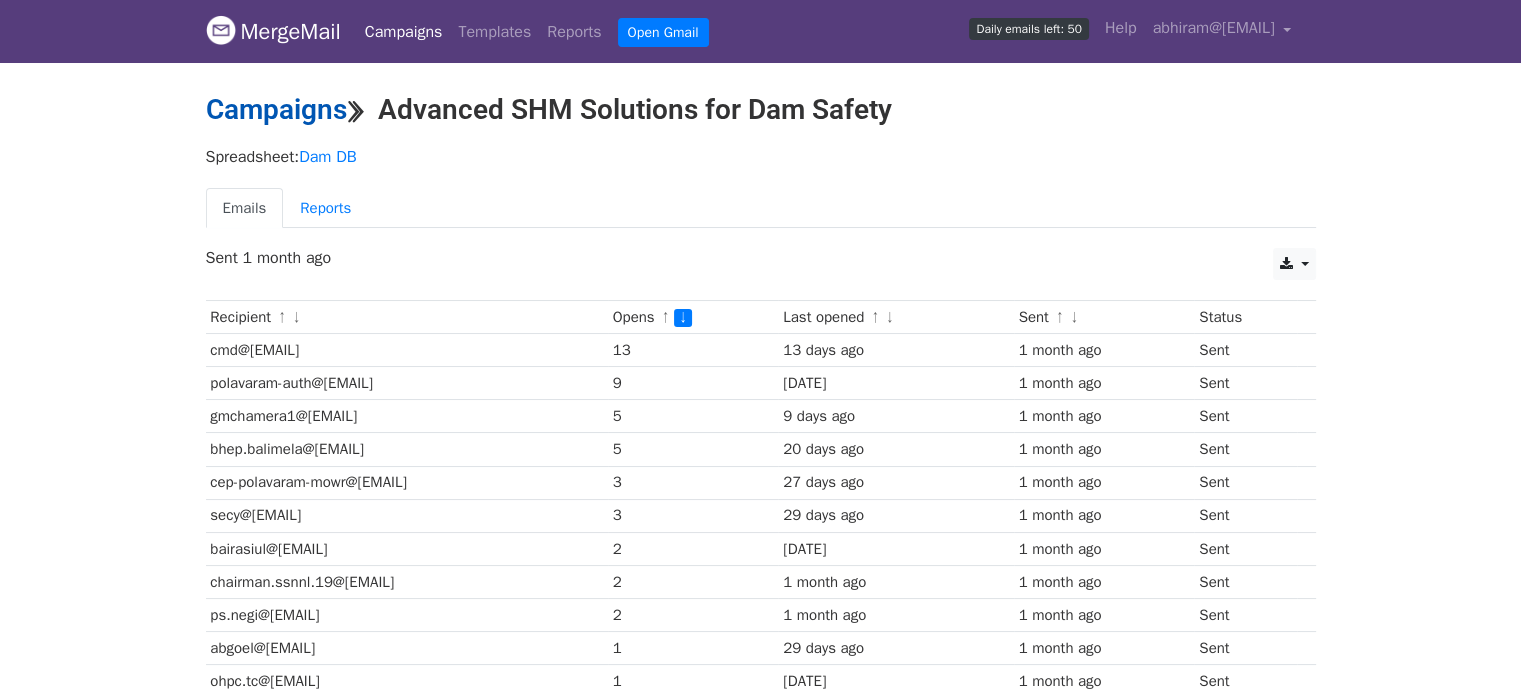click on "Campaigns" at bounding box center (276, 109) 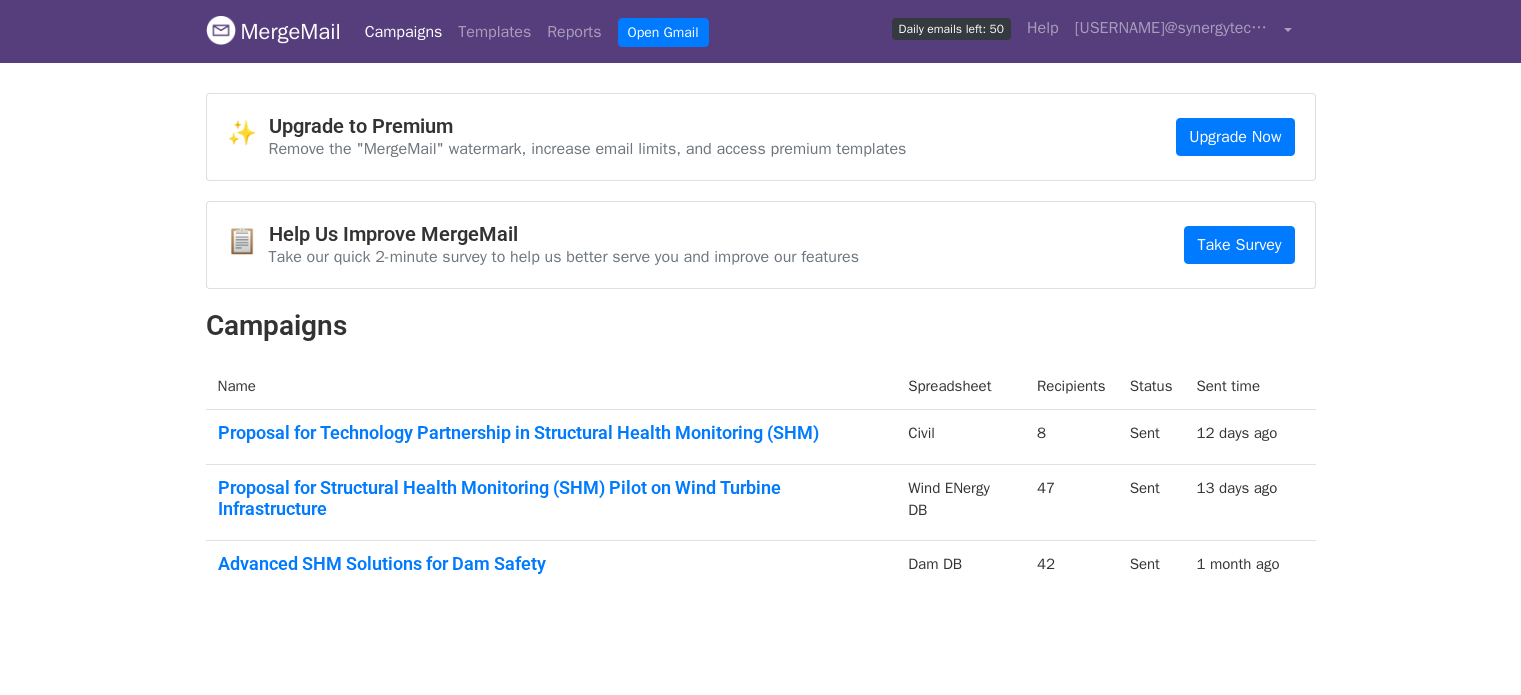 scroll, scrollTop: 0, scrollLeft: 0, axis: both 